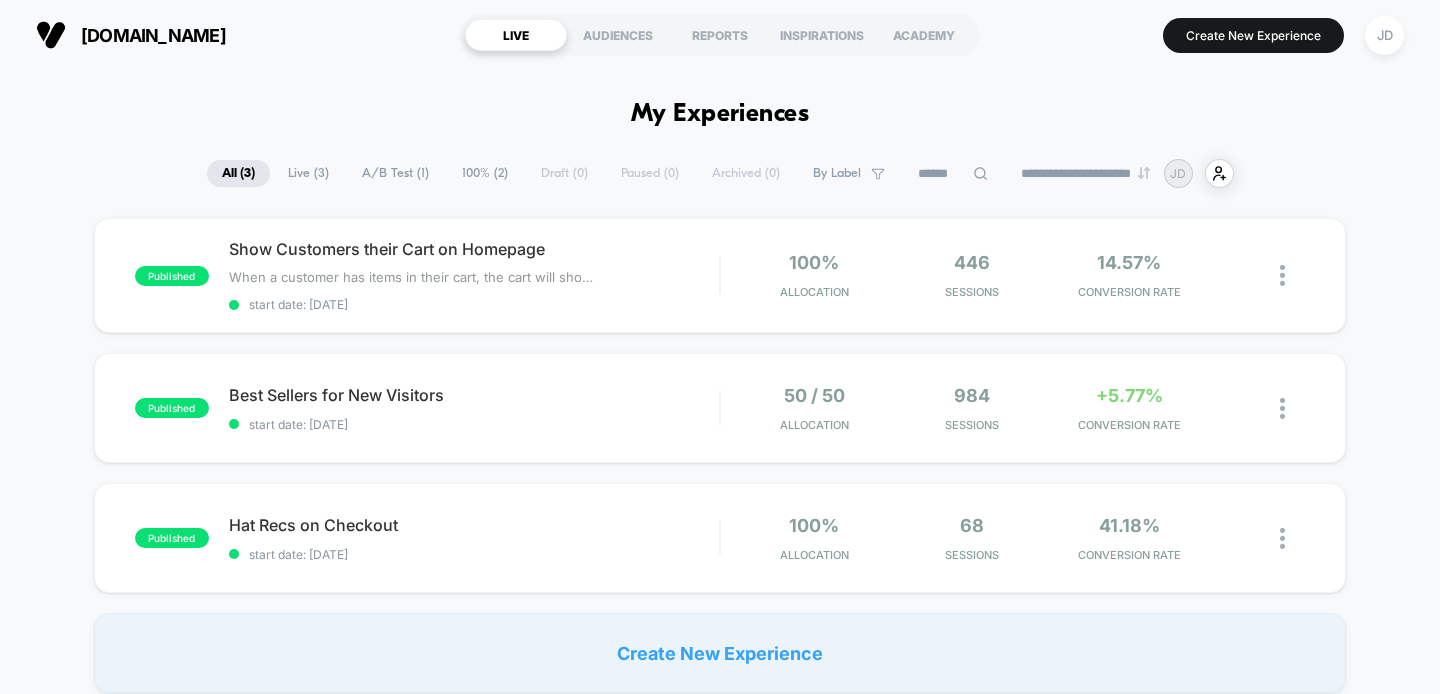 scroll, scrollTop: 0, scrollLeft: 0, axis: both 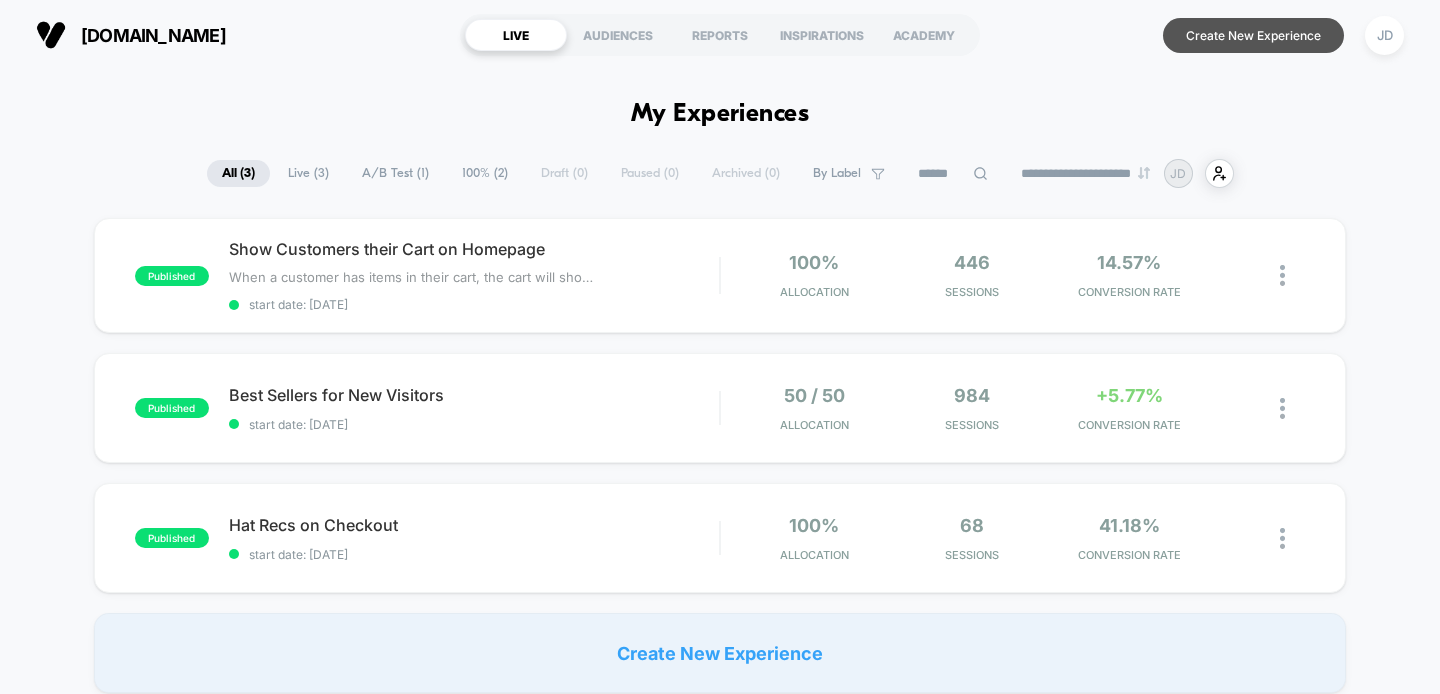 click on "Create New Experience" at bounding box center [1253, 35] 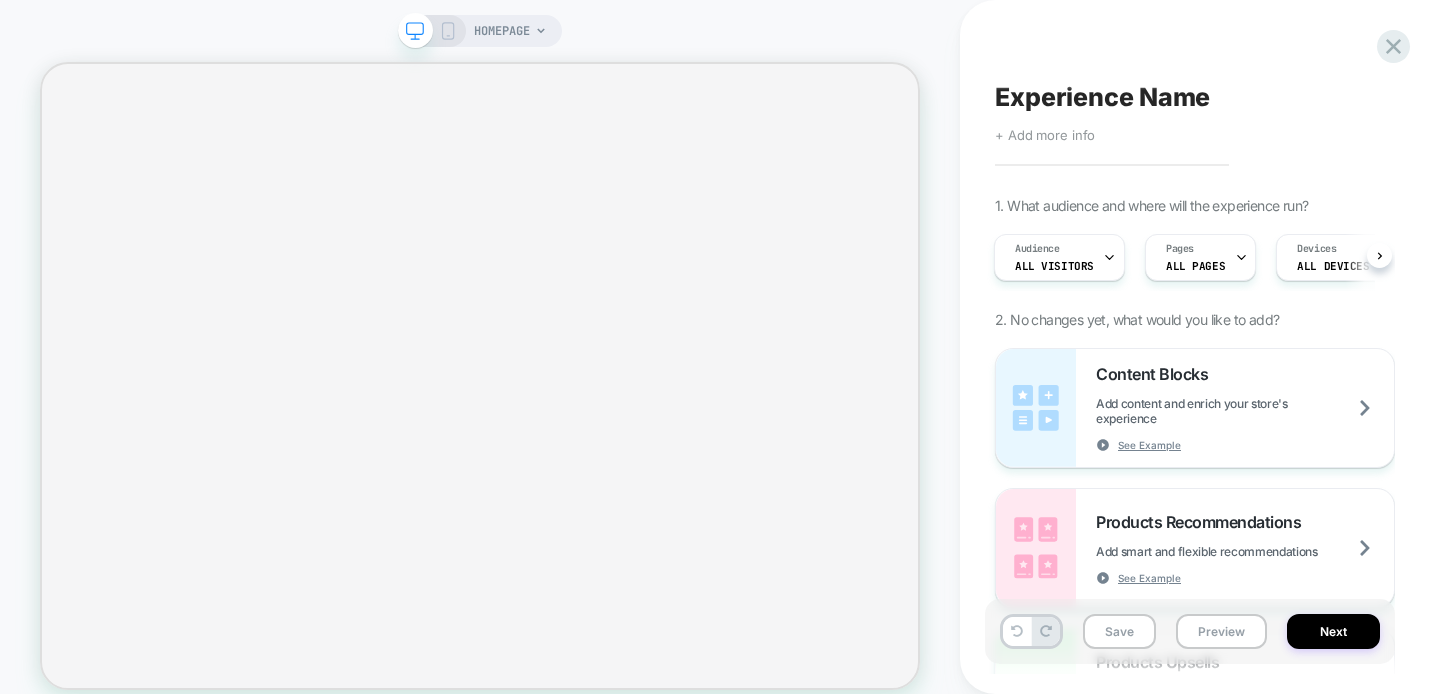scroll, scrollTop: 0, scrollLeft: 2, axis: horizontal 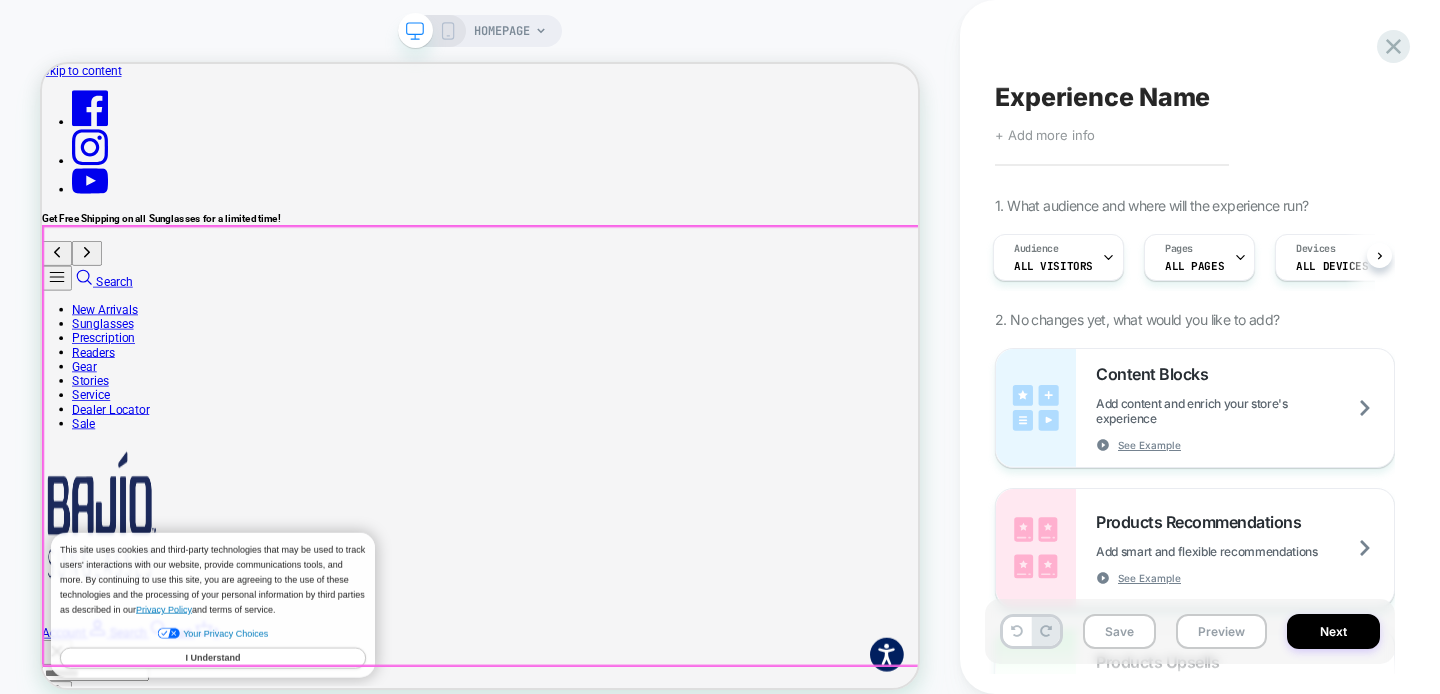 click at bounding box center [-1712, 56579] 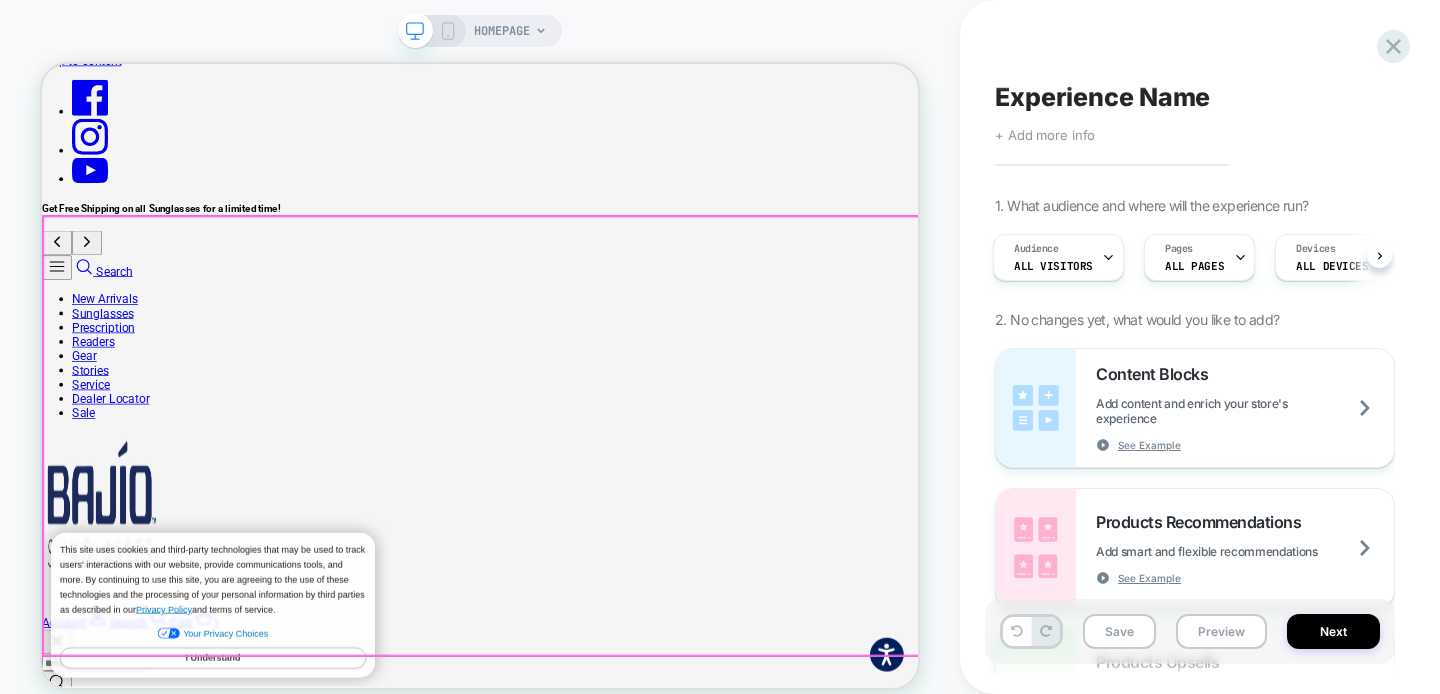 scroll, scrollTop: 2, scrollLeft: 0, axis: vertical 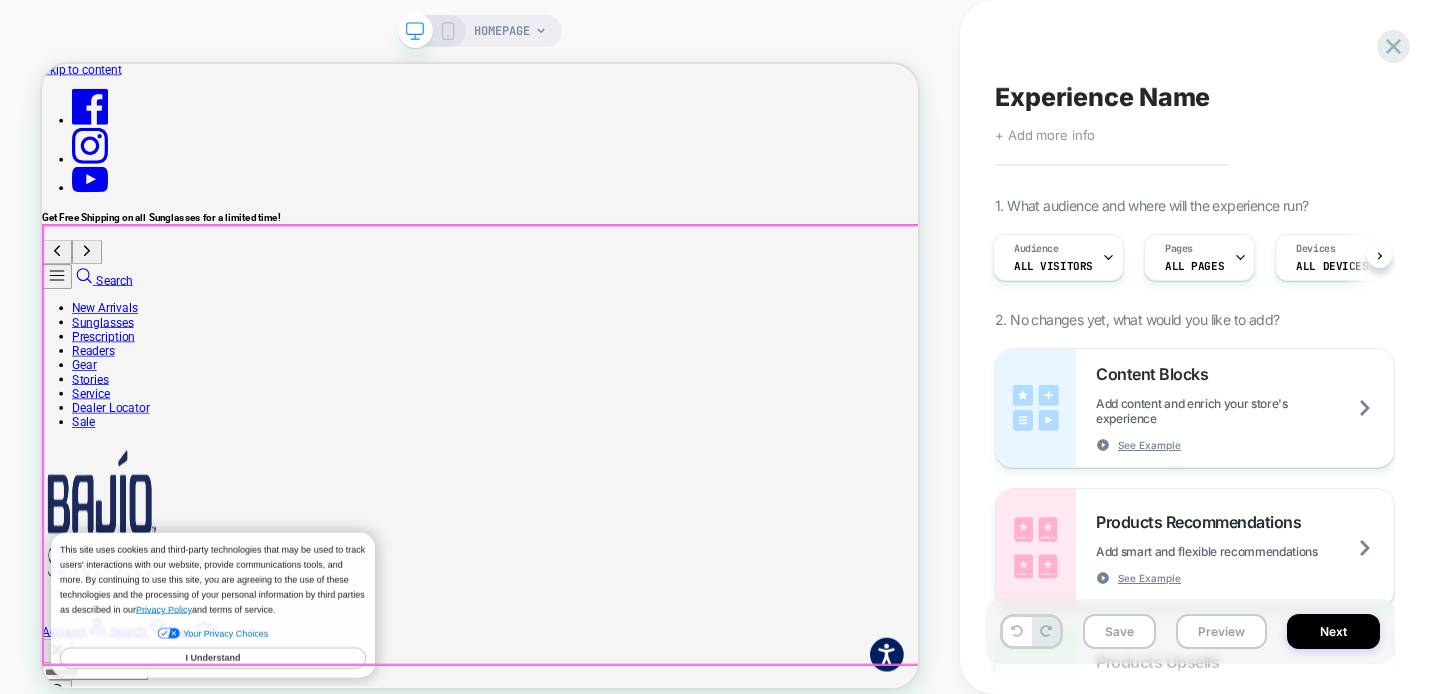 click at bounding box center [-1712, 58290] 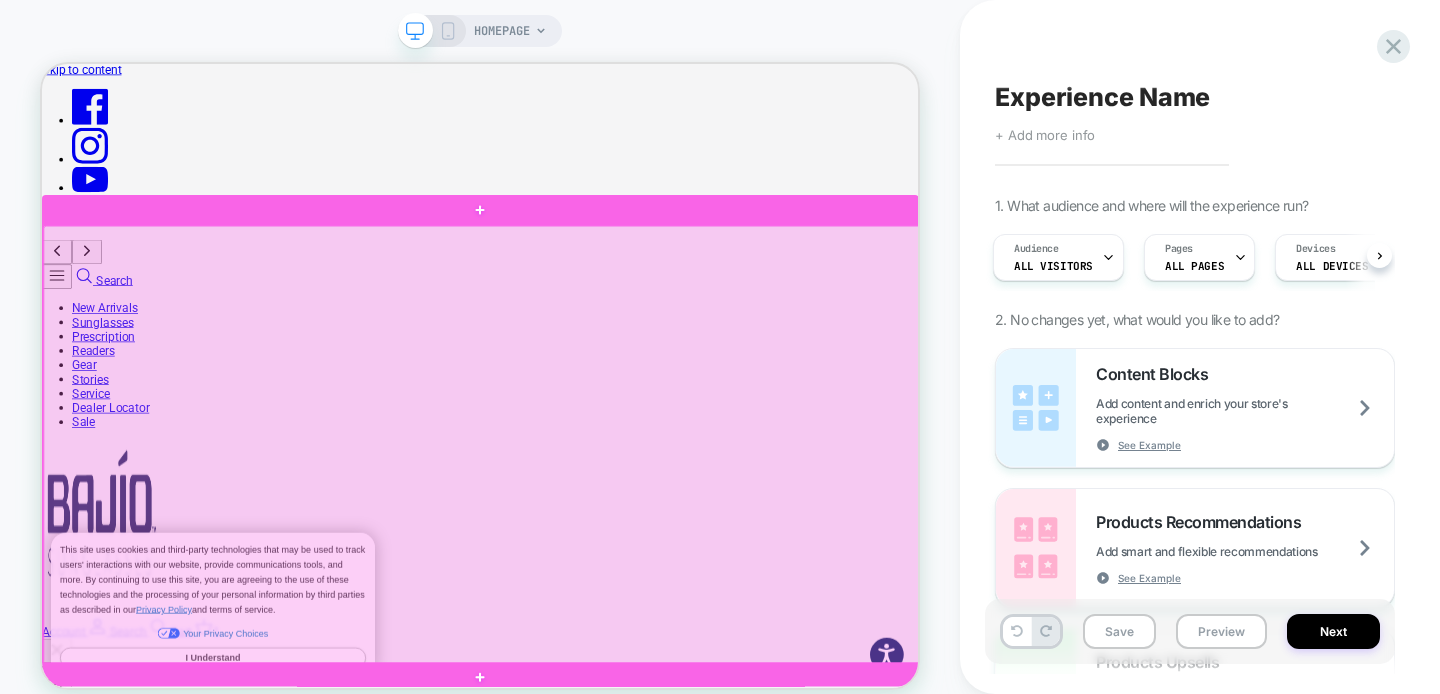 click at bounding box center (628, 571) 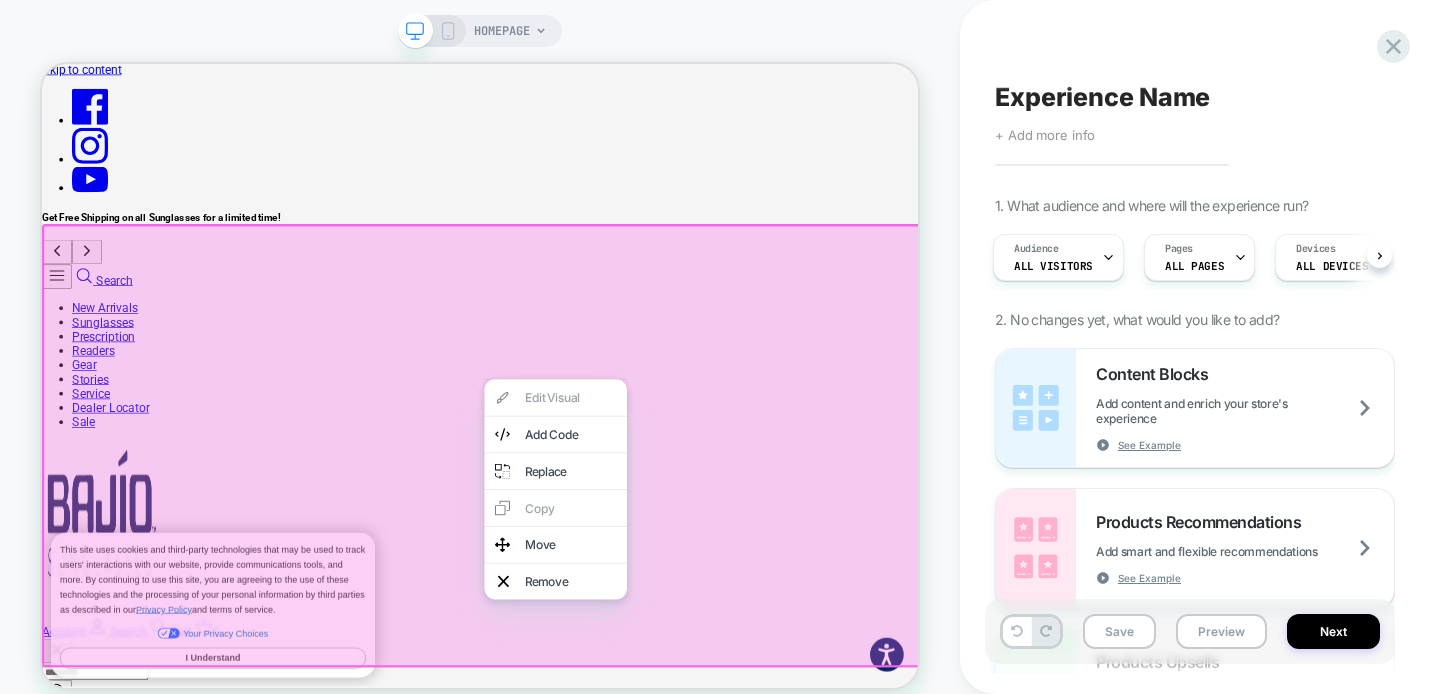 click on "Edit Visual Add Code Replace Copy Move Remove" at bounding box center (727, 631) 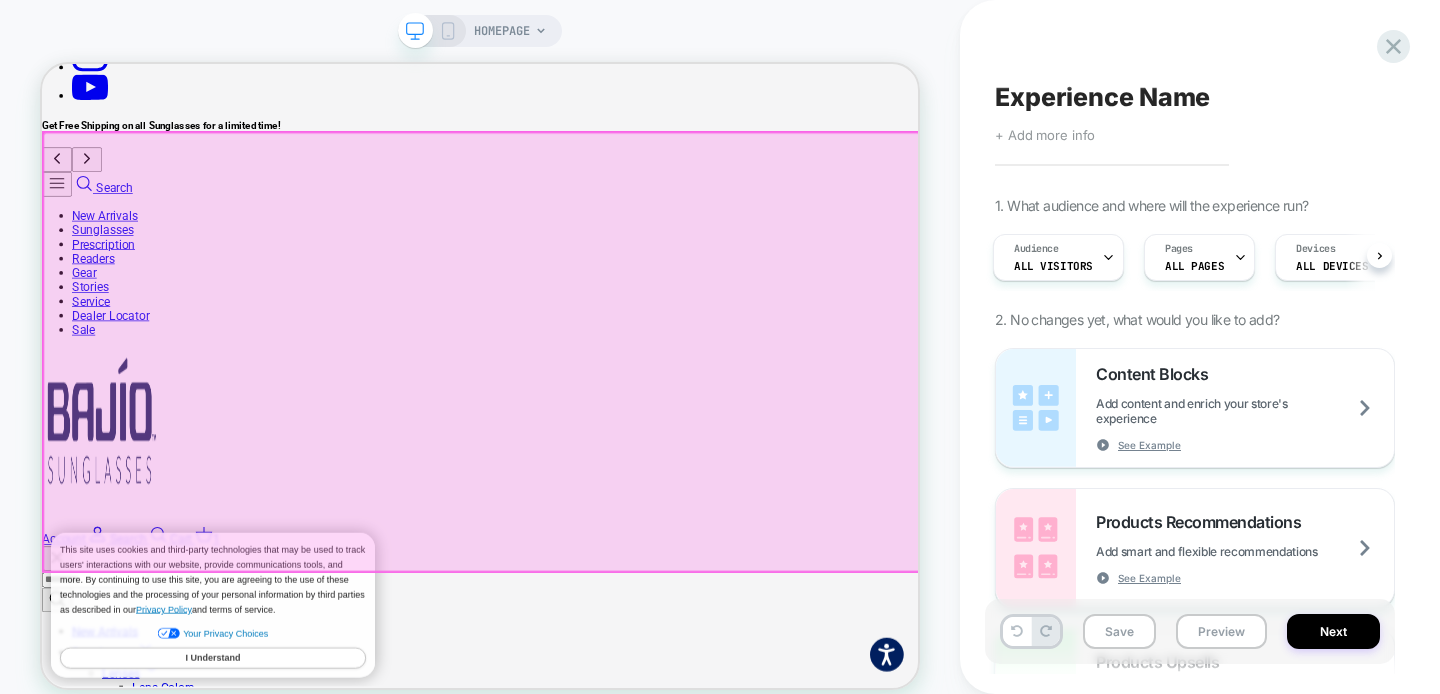 scroll, scrollTop: 141, scrollLeft: 0, axis: vertical 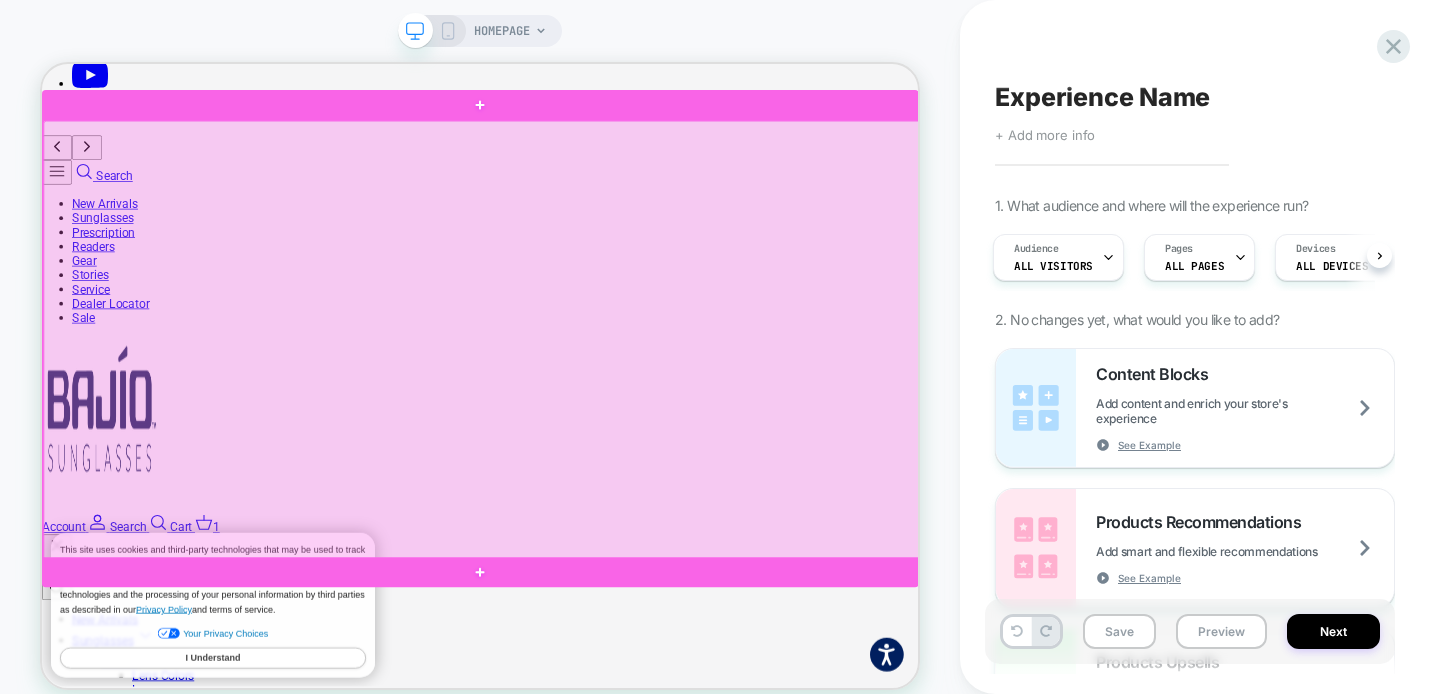 click at bounding box center [628, 432] 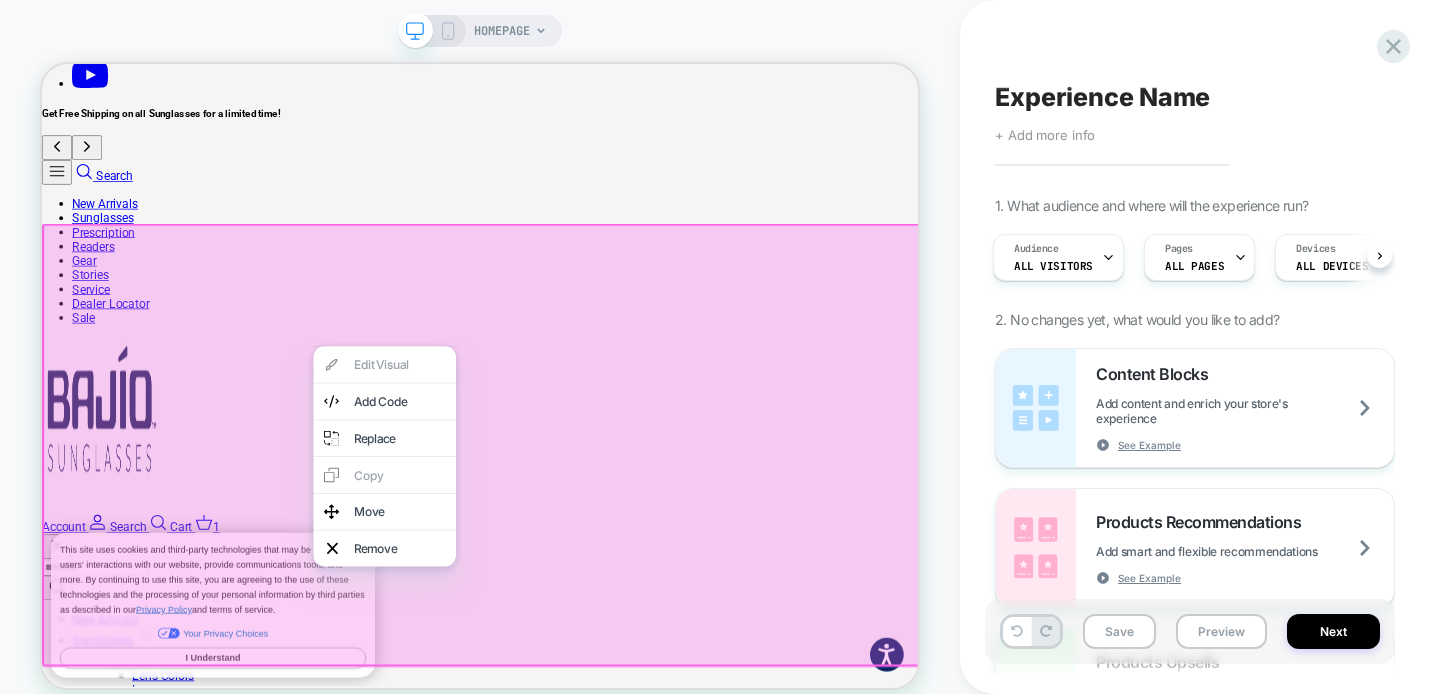 click on "Edit Visual Add Code Replace Copy Move Remove" at bounding box center (499, 587) 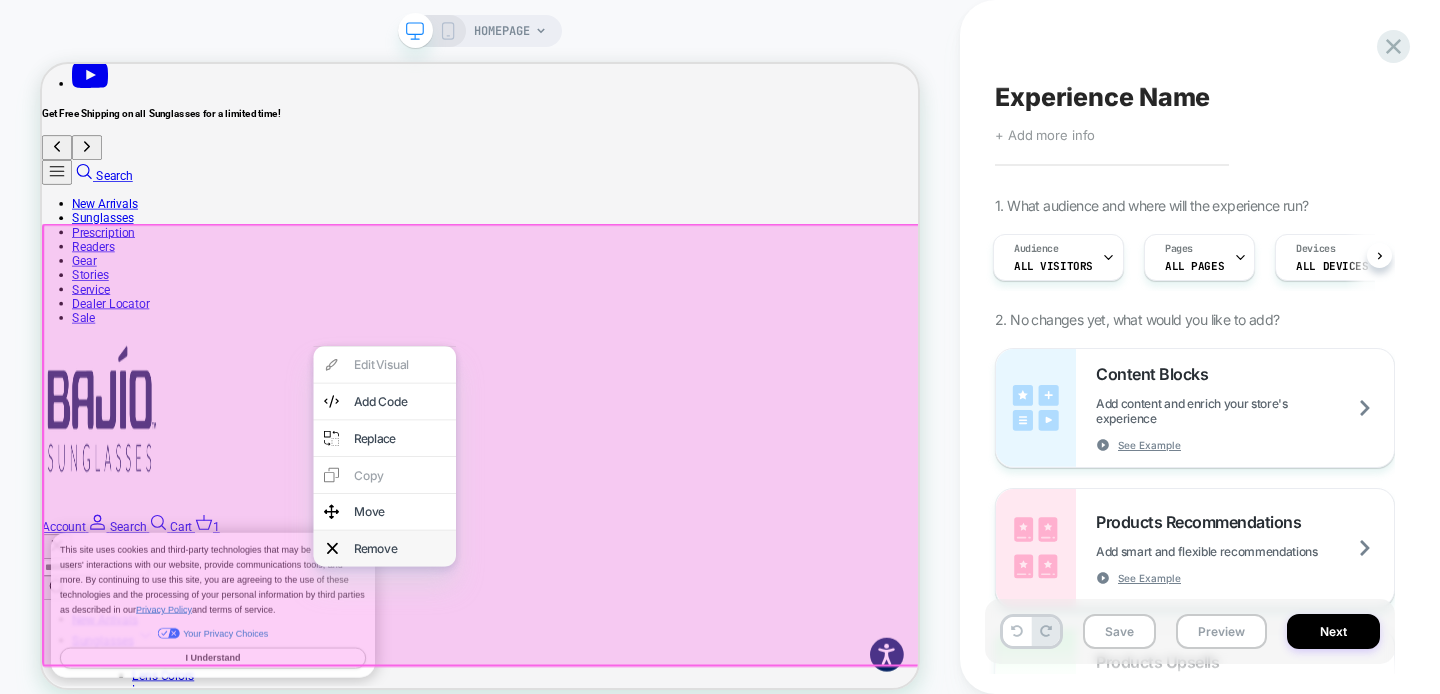 click on "Remove" at bounding box center (499, 710) 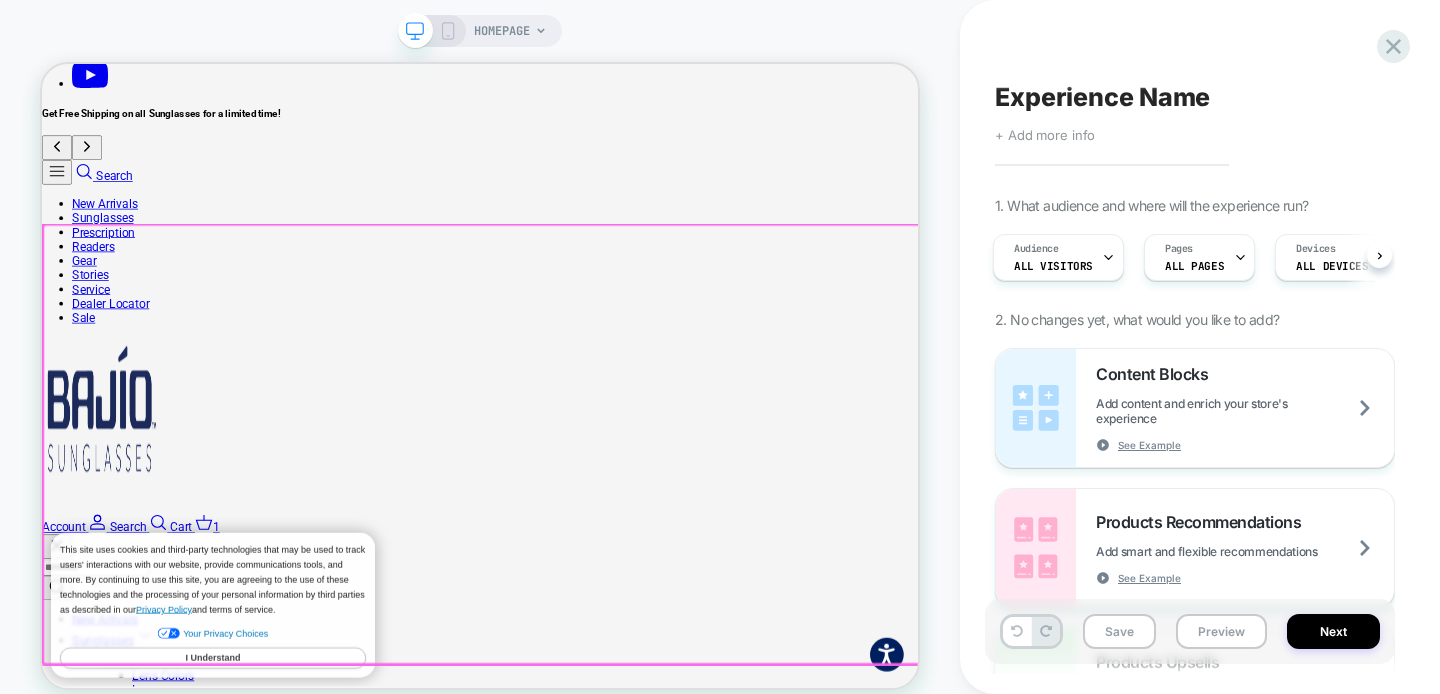 scroll, scrollTop: 0, scrollLeft: 0, axis: both 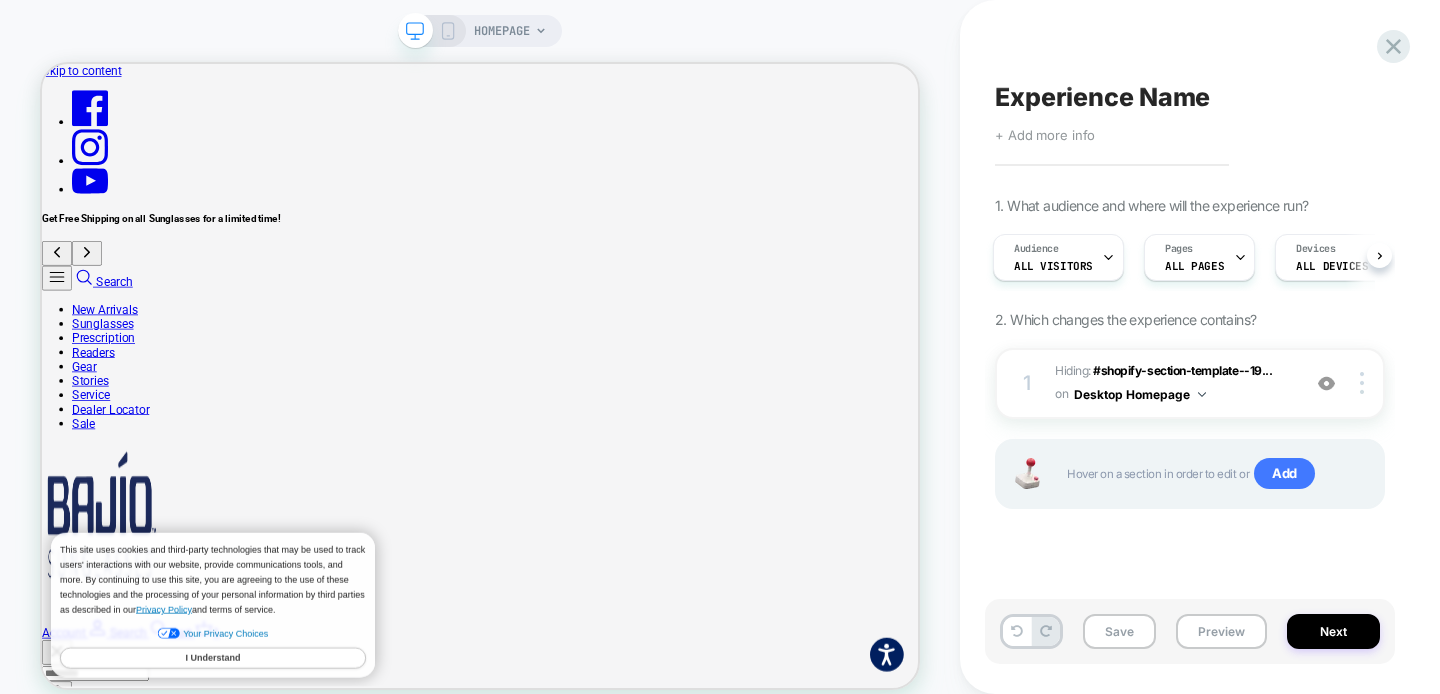 click on "Experience Name Click to edit experience details + Add more info 1. What audience and where will the experience run? Audience All Visitors Pages ALL PAGES Devices ALL DEVICES Trigger Page Load 2. Which changes the experience contains? 1 Hiding :   #shopify-section-template--19... #shopify-section-template--19482314670306__16359276425da8ce46   on Desktop Homepage Add Before Add After Copy CSS Selector Rename Copy to   Mobile Target   All Devices Delete Hover on a section in order to edit or  Add" at bounding box center [1190, 347] 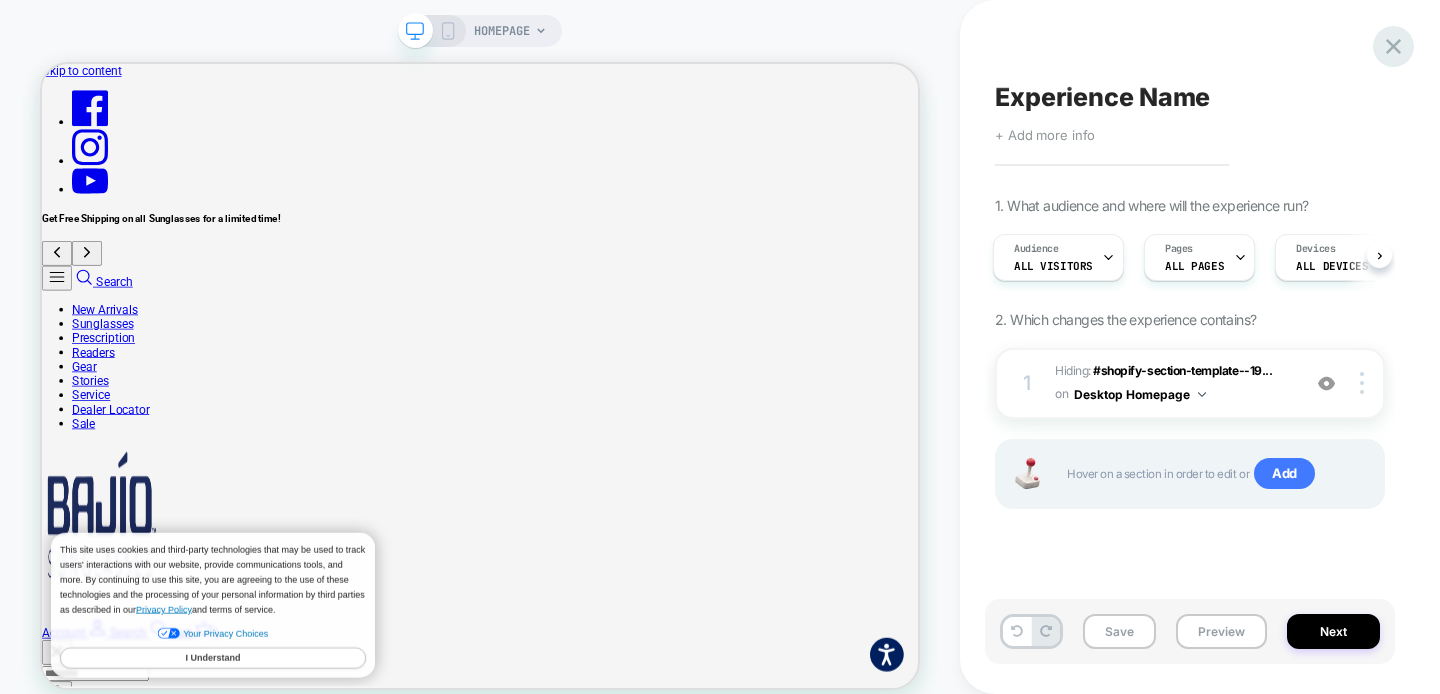 click 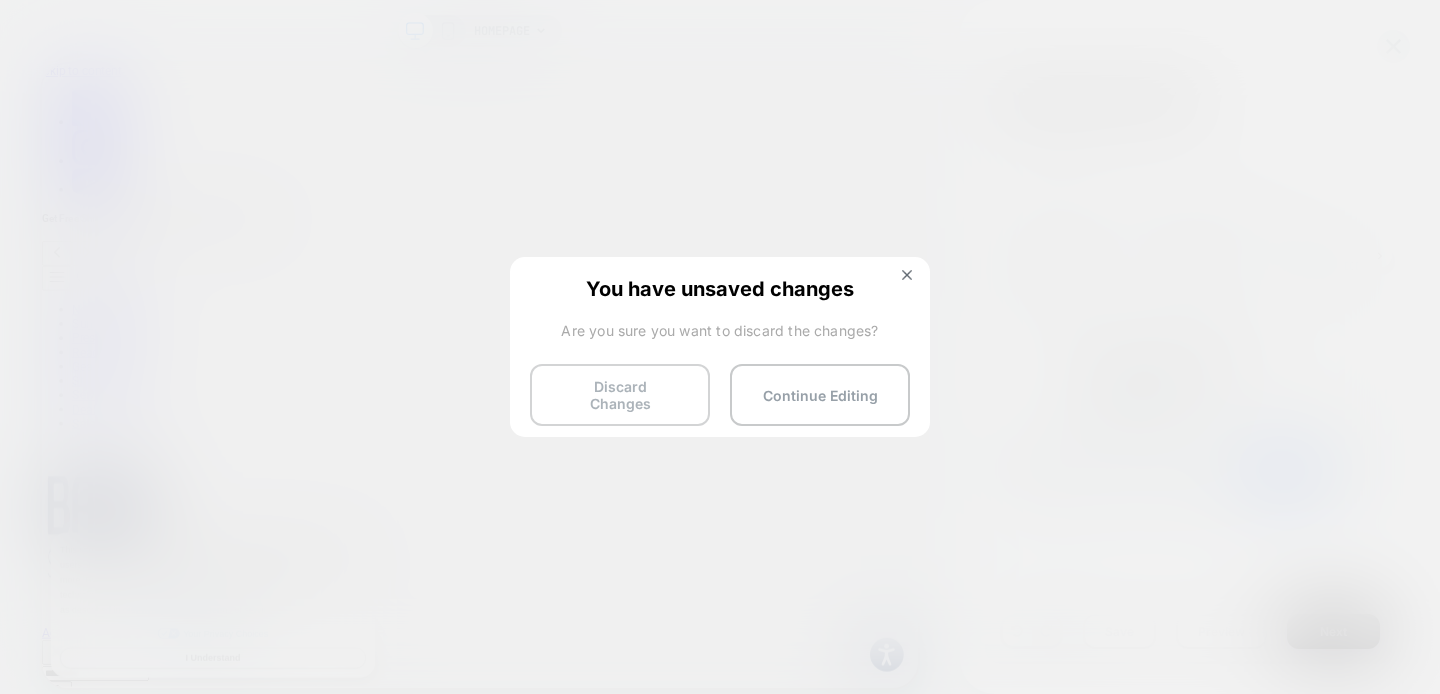 click on "Discard Changes" at bounding box center (620, 395) 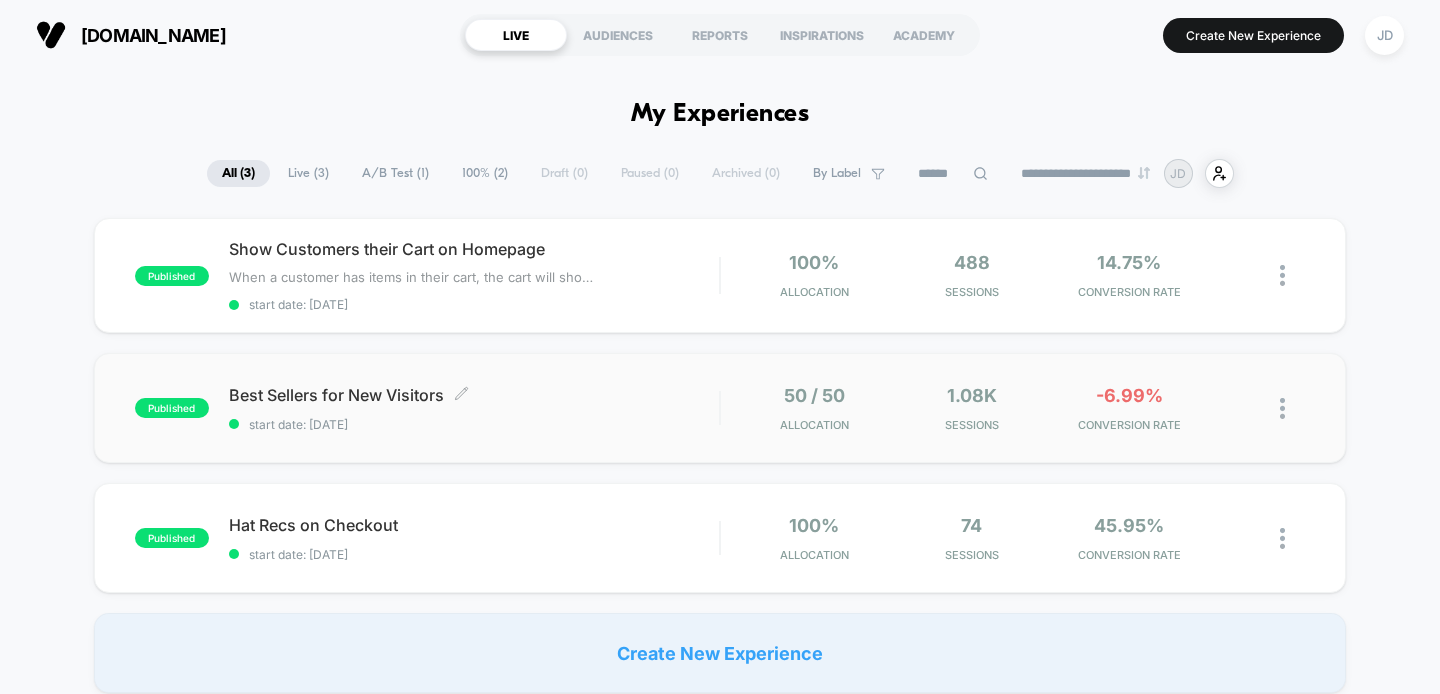 click on "Best Sellers for New Visitors Click to edit experience details" at bounding box center [474, 395] 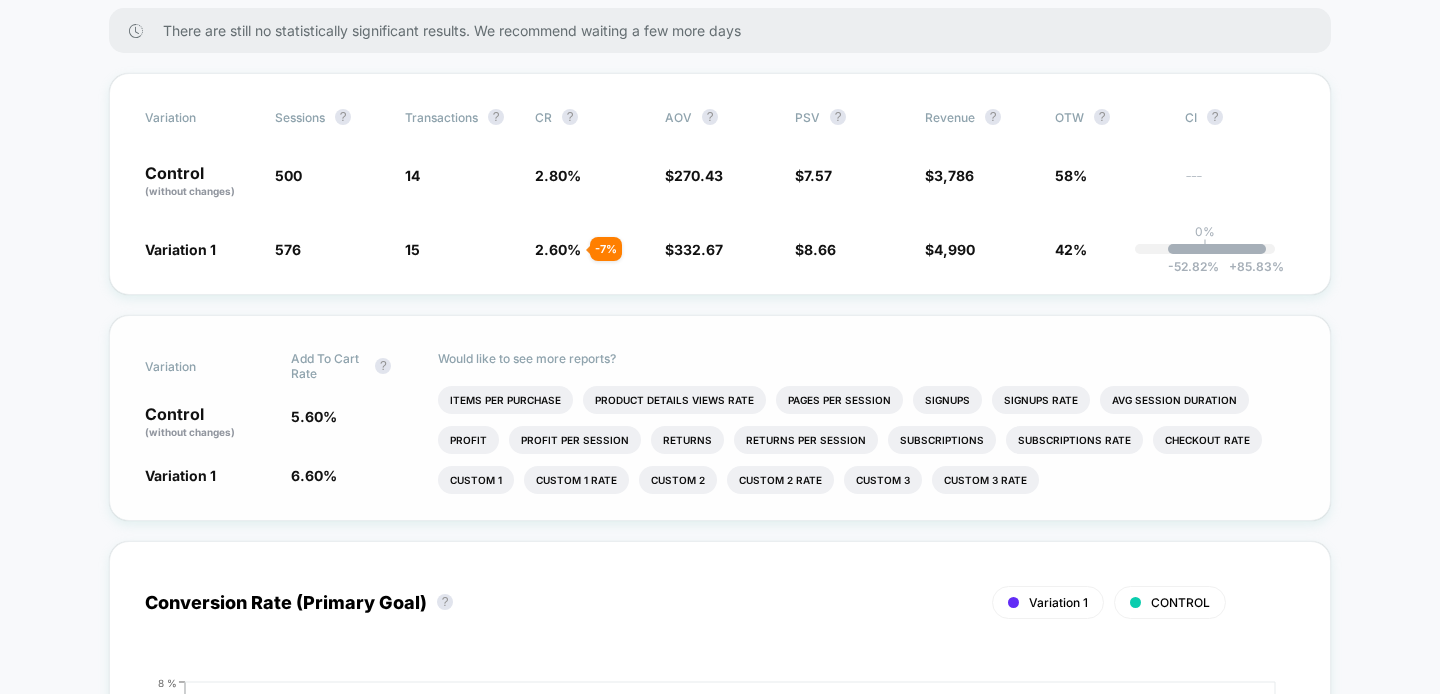 scroll, scrollTop: 338, scrollLeft: 0, axis: vertical 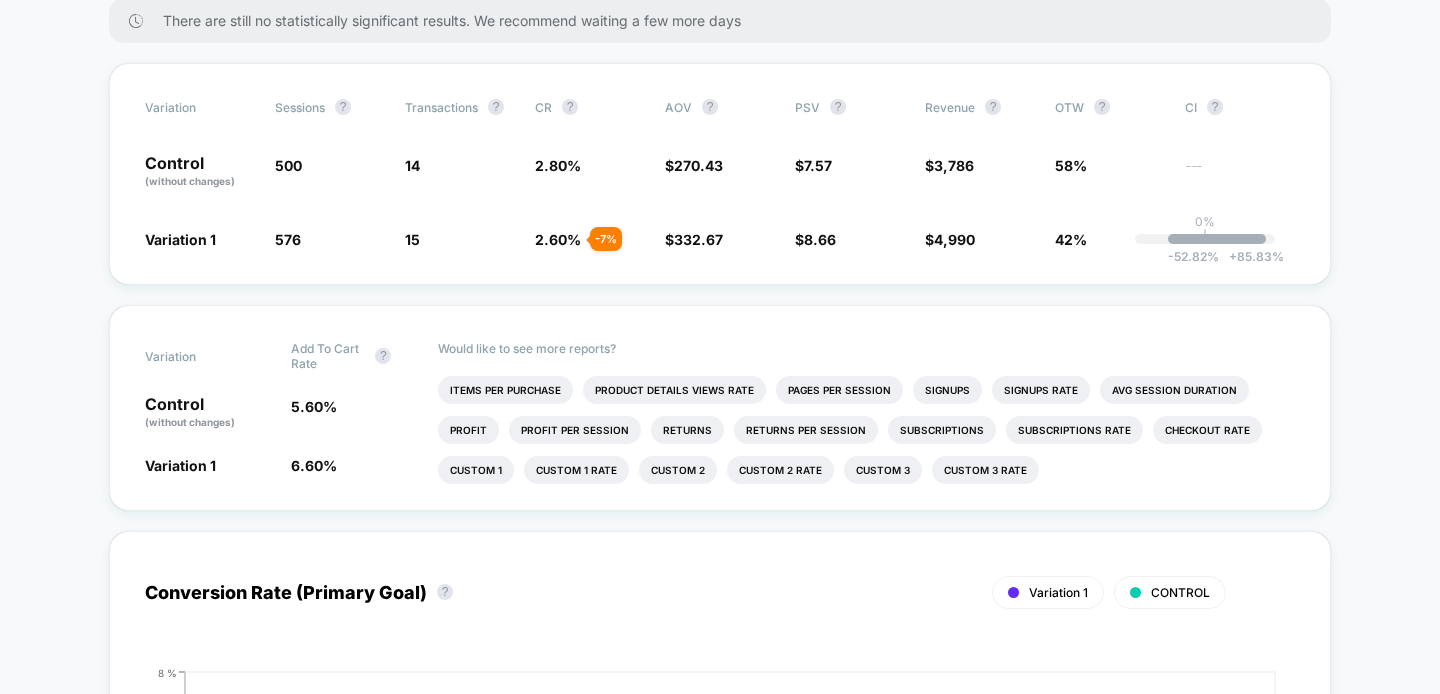 click on "< Back to all live experiences  Best Sellers for New Visitors LIVE Click to edit experience details + Add more info Start date: [DATE] (Last edit [DATE] by [PERSON_NAME][EMAIL_ADDRESS][DOMAIN_NAME]) Pages: homepage Audience: First Session Device: all devices Edit Pause  Preview Allocation:  50% Latest Version:     [DATE]    -    [DATE] |   sessions   No Filter There are still no statistically significant results. We recommend waiting a few more days Variation Sessions ? Transactions ? CR ? AOV ? PSV ? Revenue ? OTW ? CI ? Control (without changes) 500 14 2.80 % $ 270.43 $ 7.57 $ 3,786 58% --- Variation 1 576 + 15.2 % 15 - 7 % 2.60 % - 7 % $ 332.67 + 23 % $ 8.66 + 14.4 % $ 4,990 + 14.4 % 42% 0% | -52.82 % + 85.83 % Variation Add To Cart Rate ? Control (without changes) 5.60 % Variation 1 6.60 % + 17.8 % Would like to see more reports? Items Per Purchase Product Details Views Rate Pages Per Session Signups Signups Rate Avg Session Duration Profit Profit Per Session Returns Returns Per Session Subscriptions ? ?" at bounding box center [720, 1842] 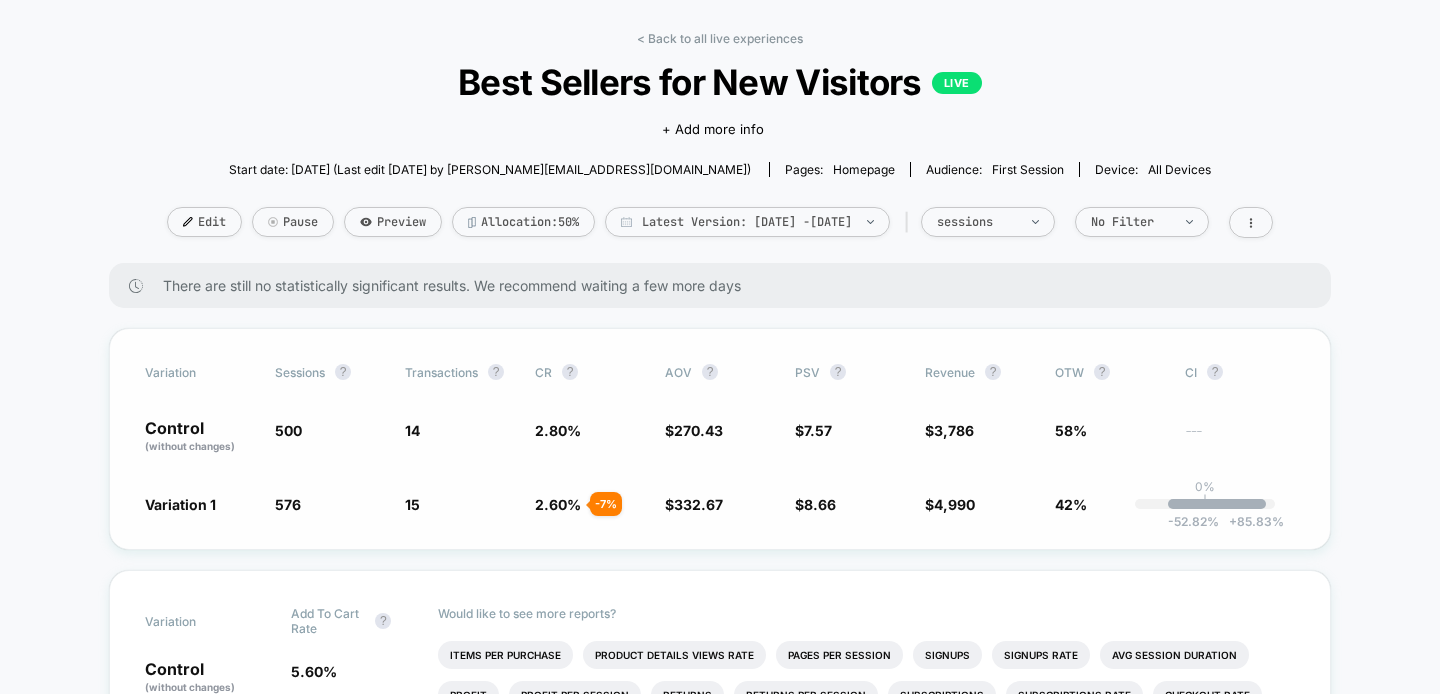 scroll, scrollTop: 0, scrollLeft: 0, axis: both 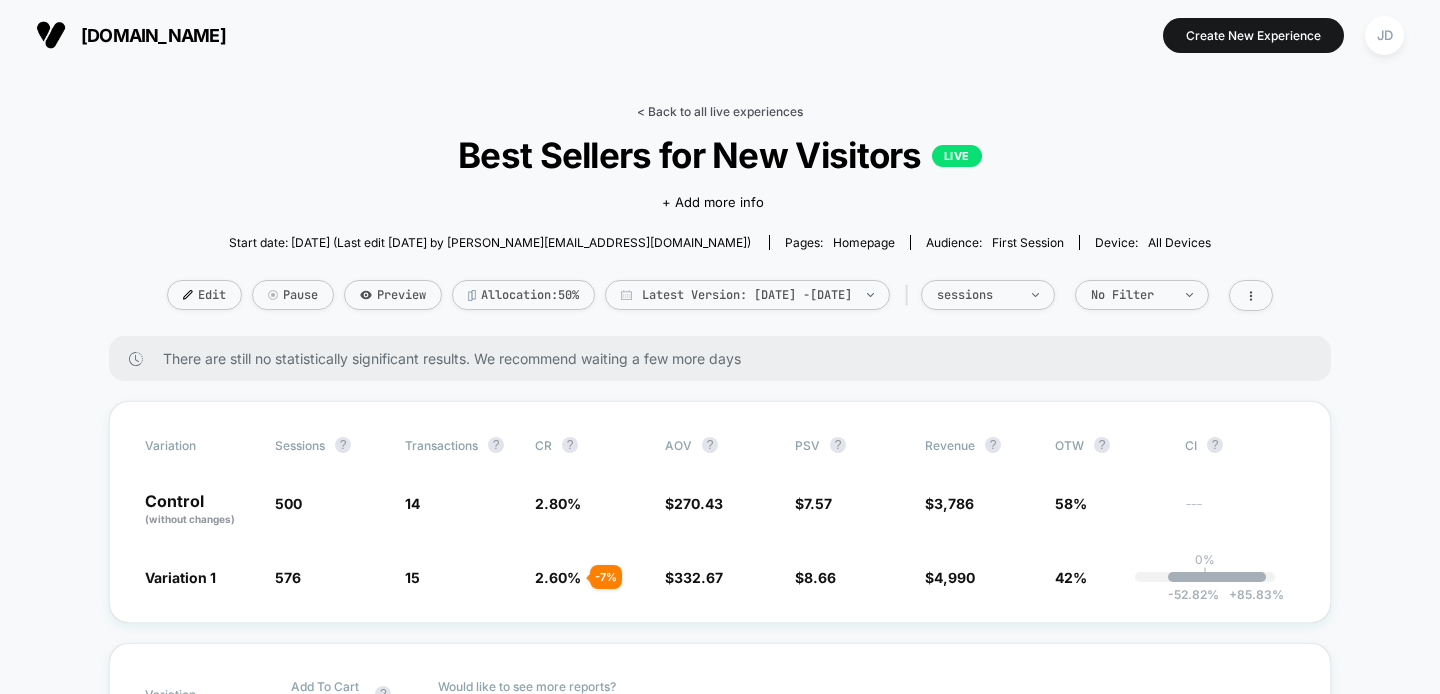 click on "< Back to all live experiences" at bounding box center (720, 111) 